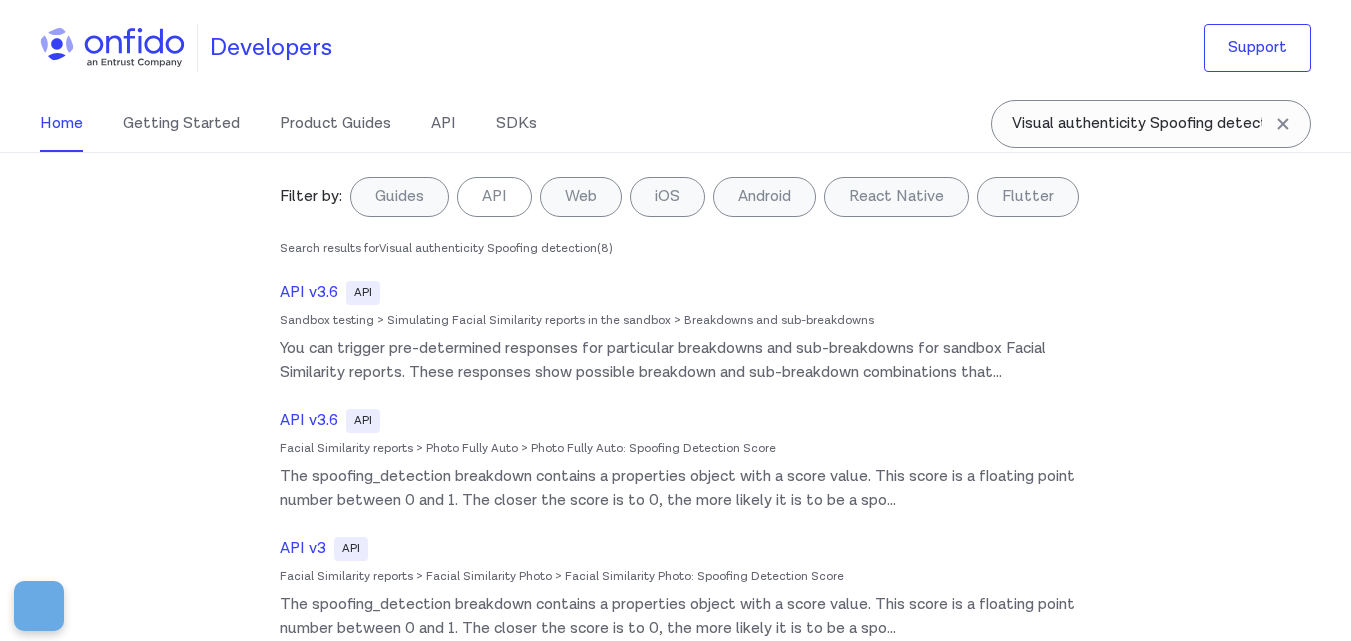 scroll, scrollTop: 0, scrollLeft: 0, axis: both 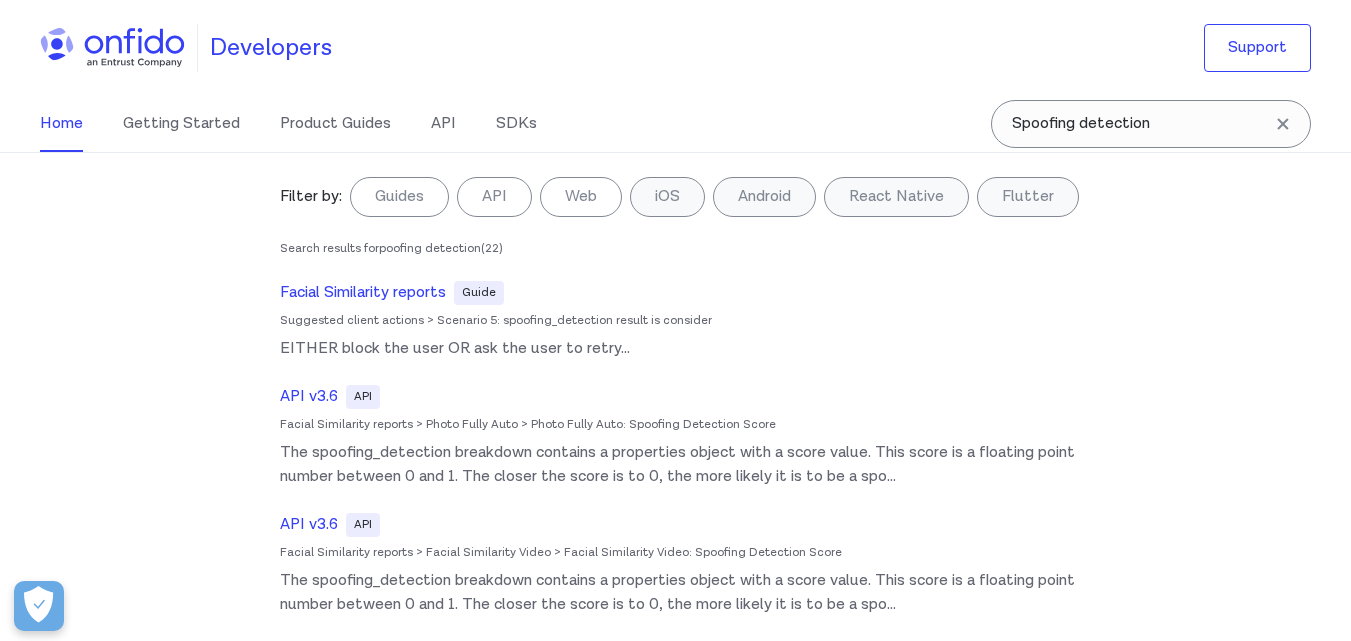 type on "Spoofing detection" 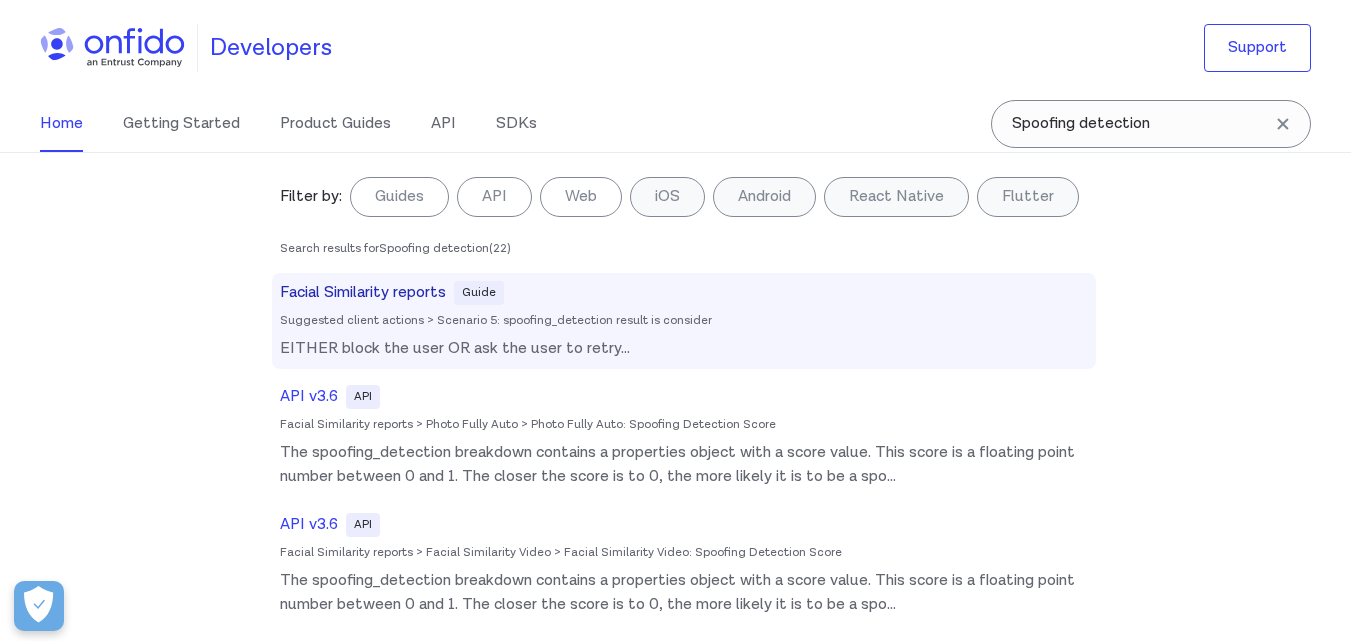 click on "Facial Similarity reports" at bounding box center [363, 293] 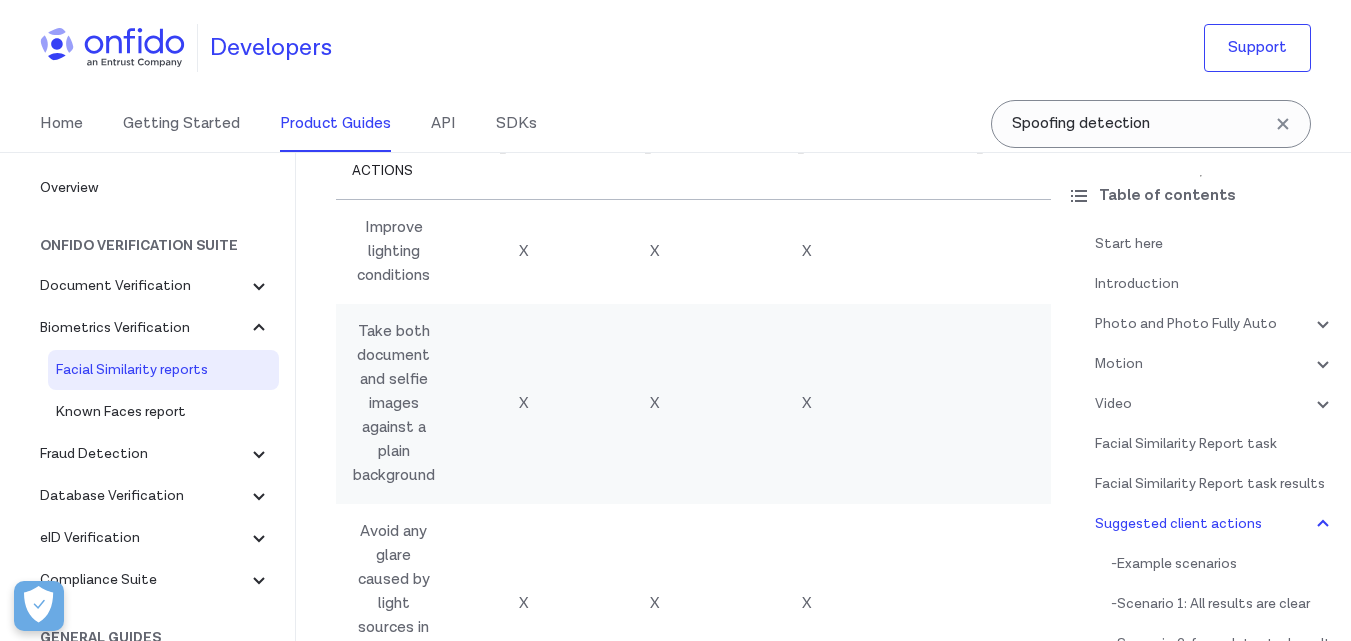scroll, scrollTop: 12123, scrollLeft: 0, axis: vertical 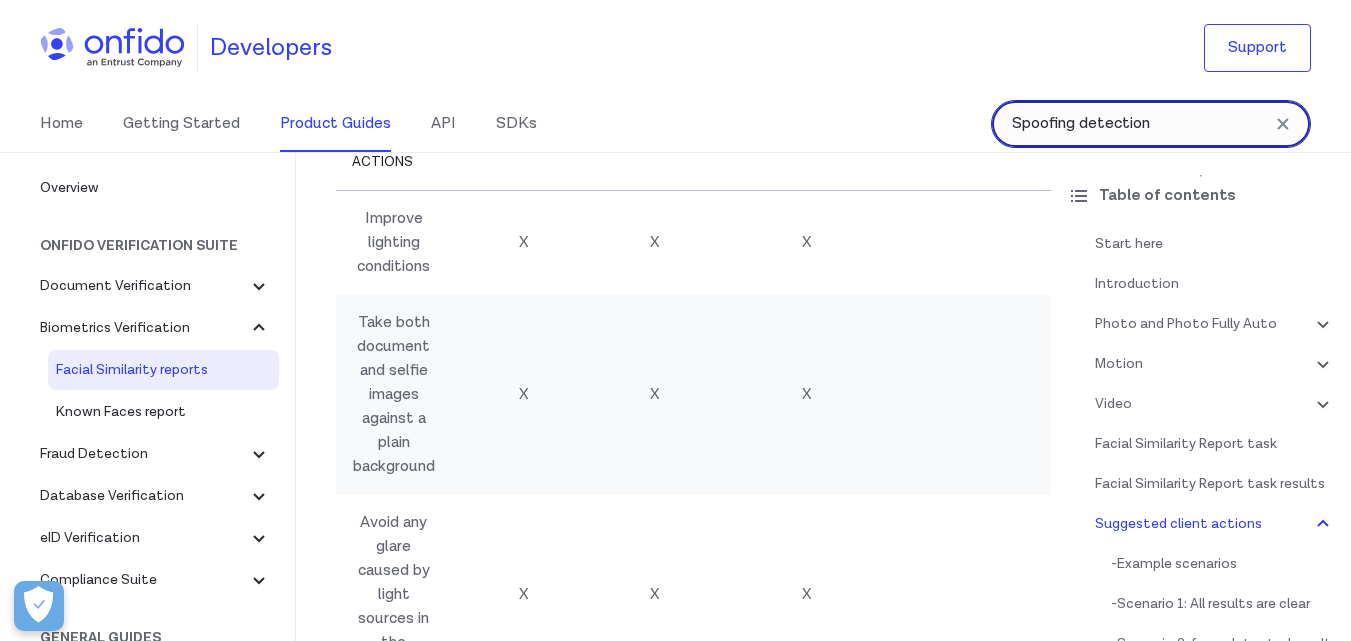 click on "Spoofing detection" at bounding box center [1151, 124] 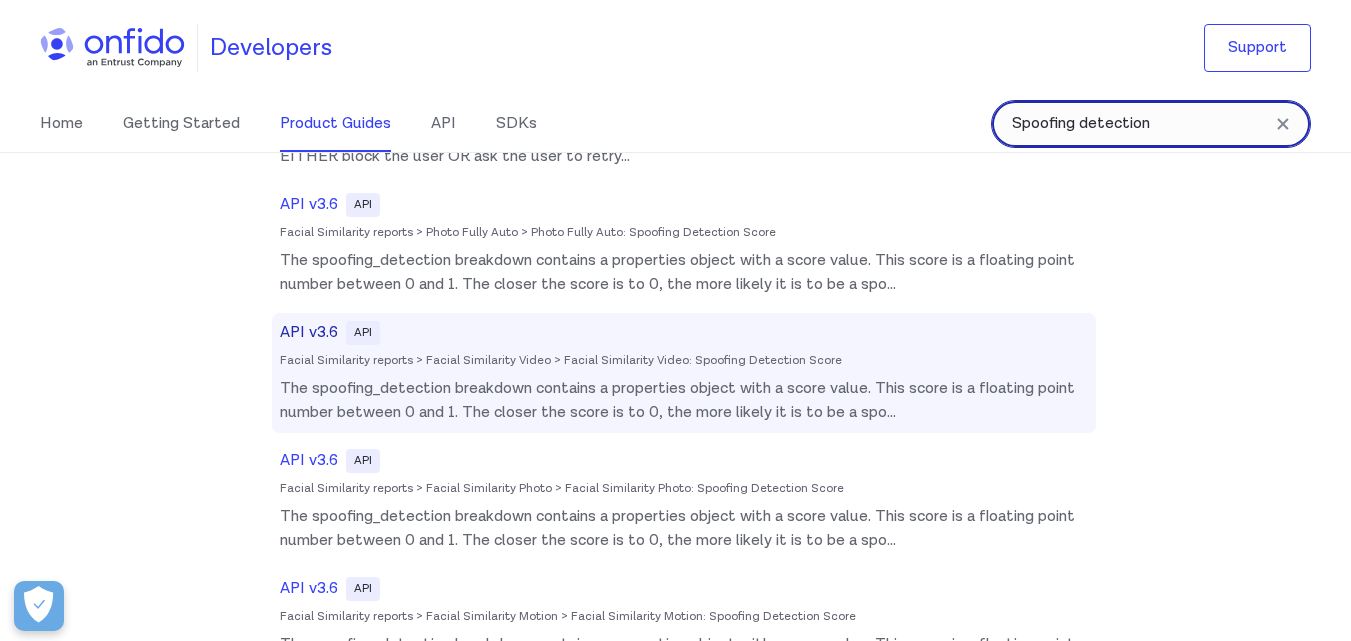 scroll, scrollTop: 200, scrollLeft: 0, axis: vertical 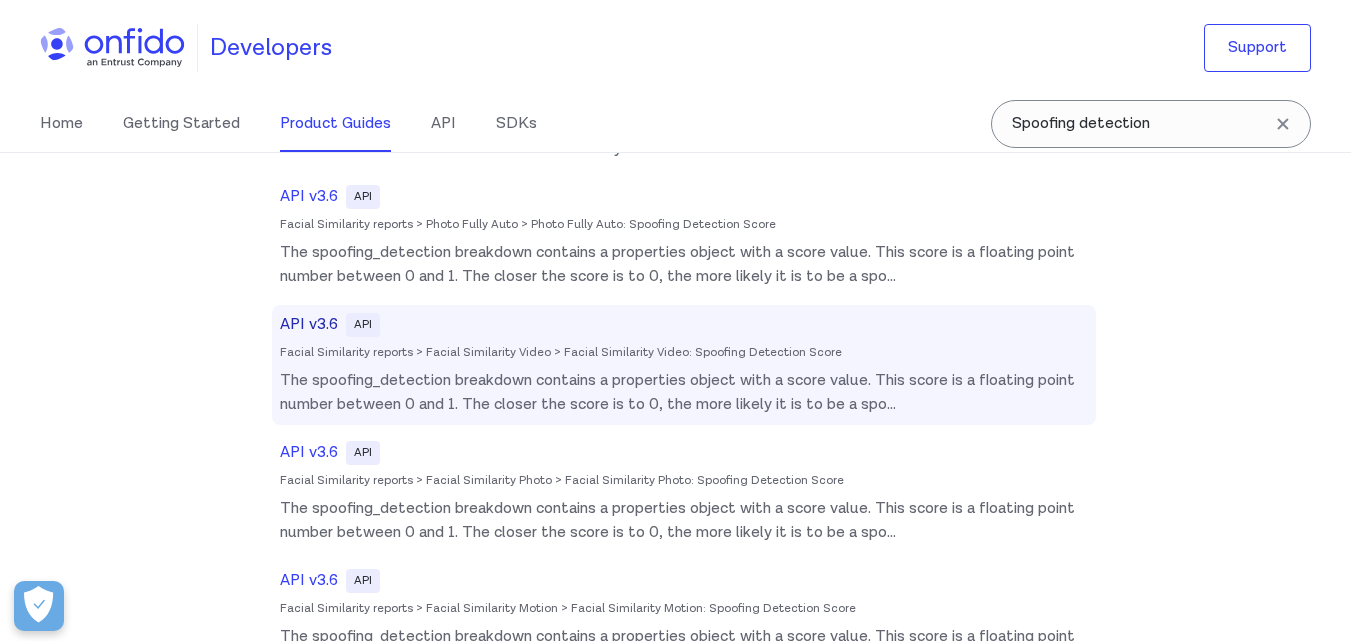 click on "API v3.6" at bounding box center (309, 325) 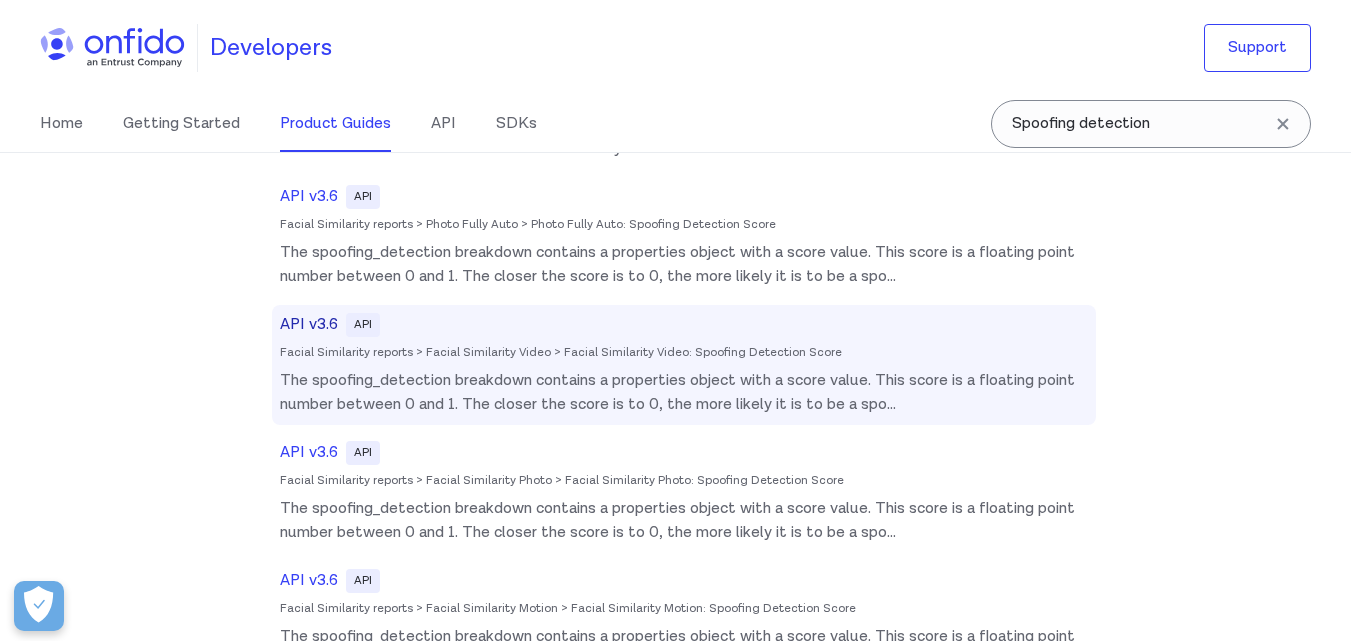 select on "http" 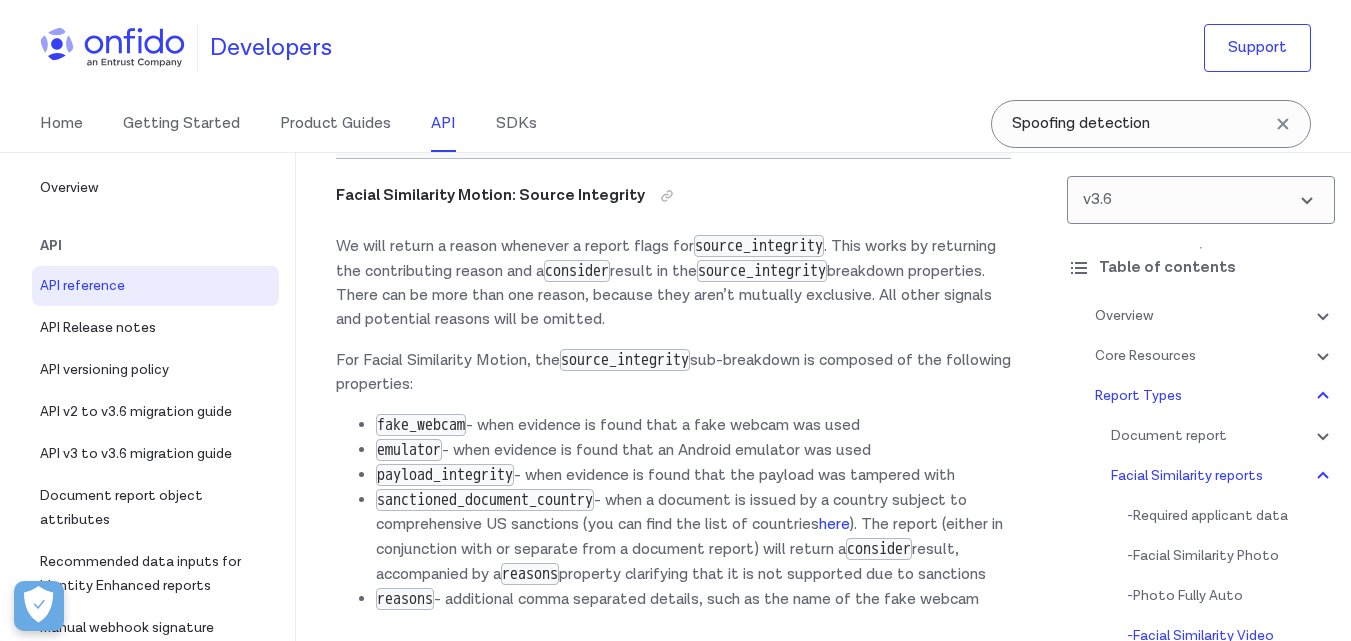 scroll, scrollTop: 137003, scrollLeft: 0, axis: vertical 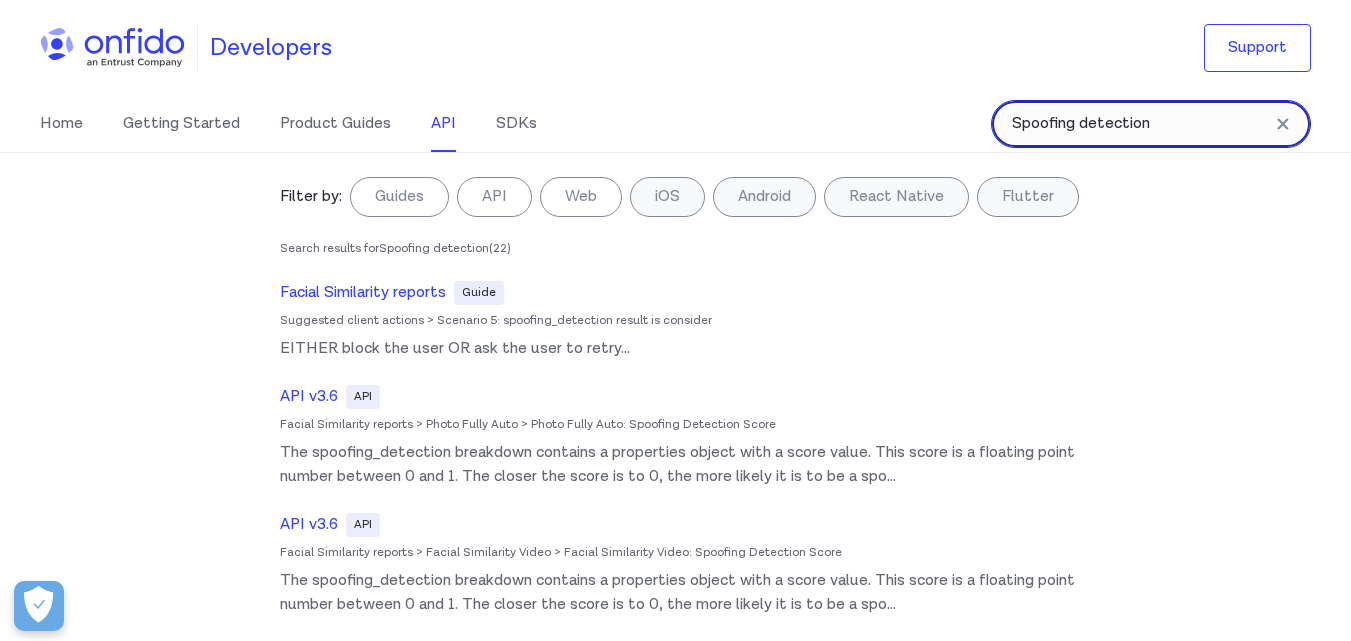 drag, startPoint x: 1168, startPoint y: 130, endPoint x: 925, endPoint y: 130, distance: 243 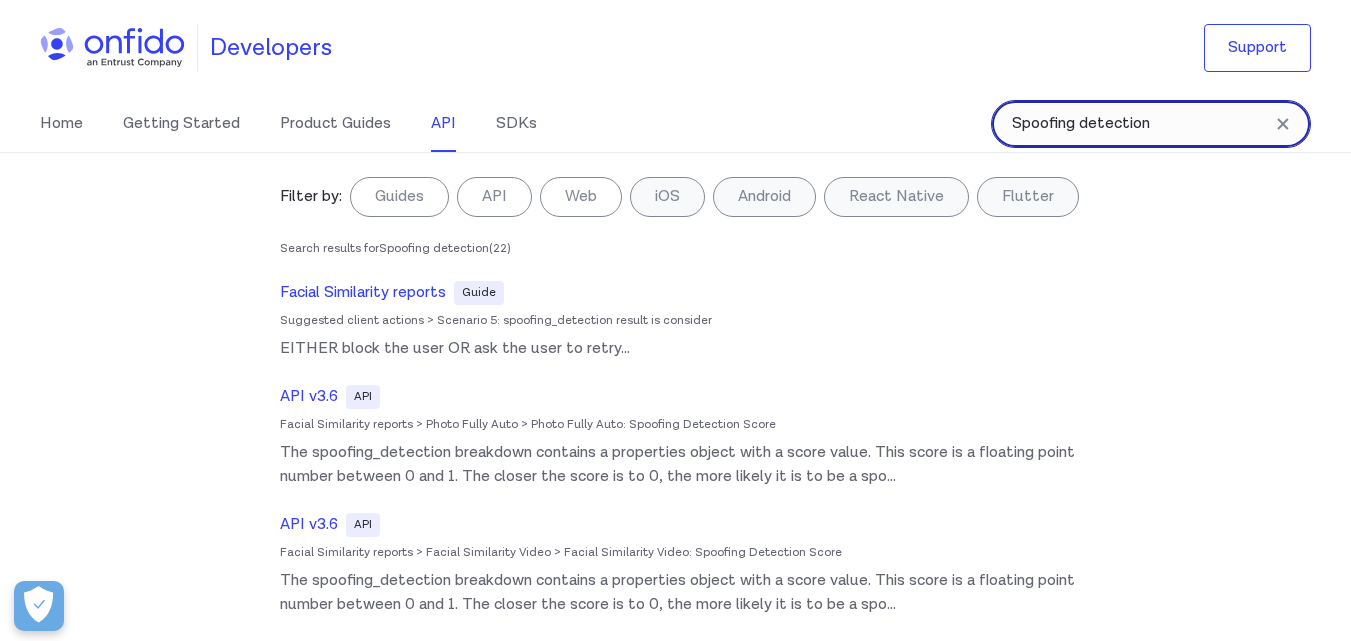 click on "Home Getting Started Product Guides API SDKs Spoofing detection Spoofing detection Filter by:    Guides   API   Web   iOS   Android   React Native   Flutter Filter by... Search results for  Spoofing detection  ( [NUMBER] ) Facial Similarity reports Guide Suggested client actions > Scenario 5: spoofing_detection result is consider
EITHER block the user OR ask the user to retry
... API v[NUMBER].[NUMBER] API Facial Similarity reports > Photo Fully Auto > Photo Fully Auto: Spoofing Detection Score The spoofing_detection breakdown contains a properties object with a score
value. This score is a floating point number between 0 and 1. The closer the
score is to 0, the more likely it is to be a spo ... API v[NUMBER].[NUMBER] API Facial Similarity reports > Facial Similarity Video > Facial Similarity Video: Spoofing Detection Score The spoofing_detection breakdown contains a properties object with a
score value. This score is a floating point number between 0 and 1. The
closer the score is to 0, the more likely it is to be a spo ... API v[NUMBER].[NUMBER] API" at bounding box center [675, 124] 